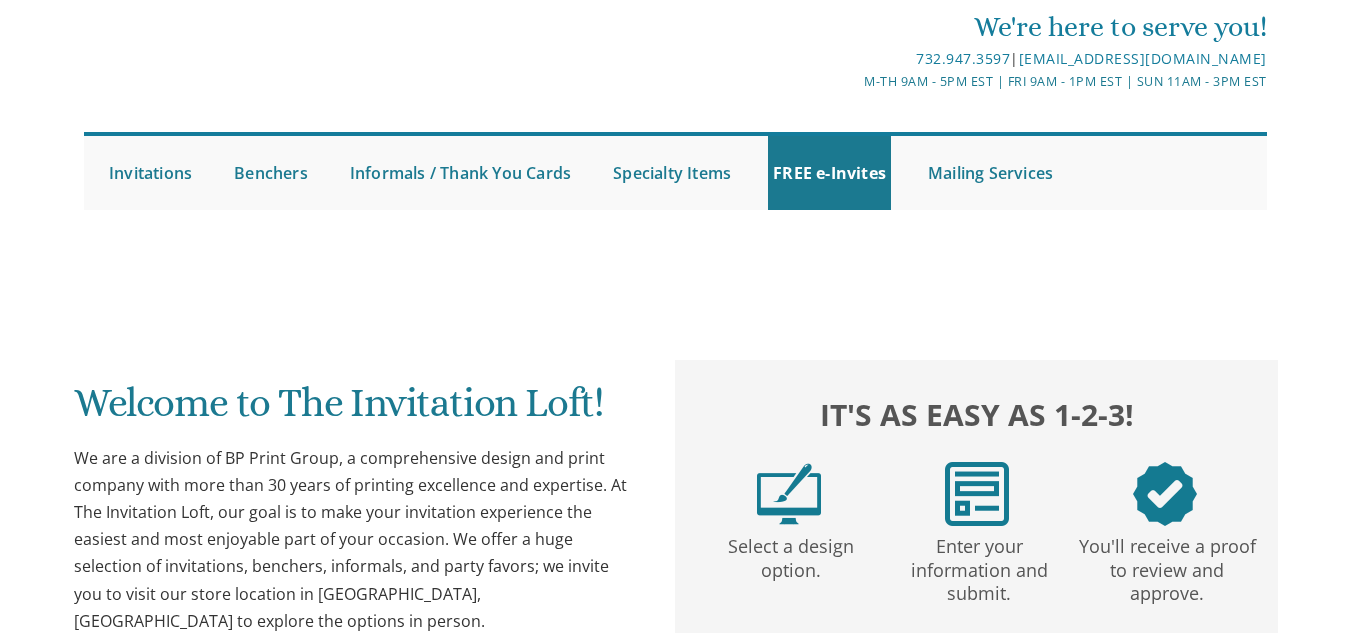 scroll, scrollTop: 0, scrollLeft: 0, axis: both 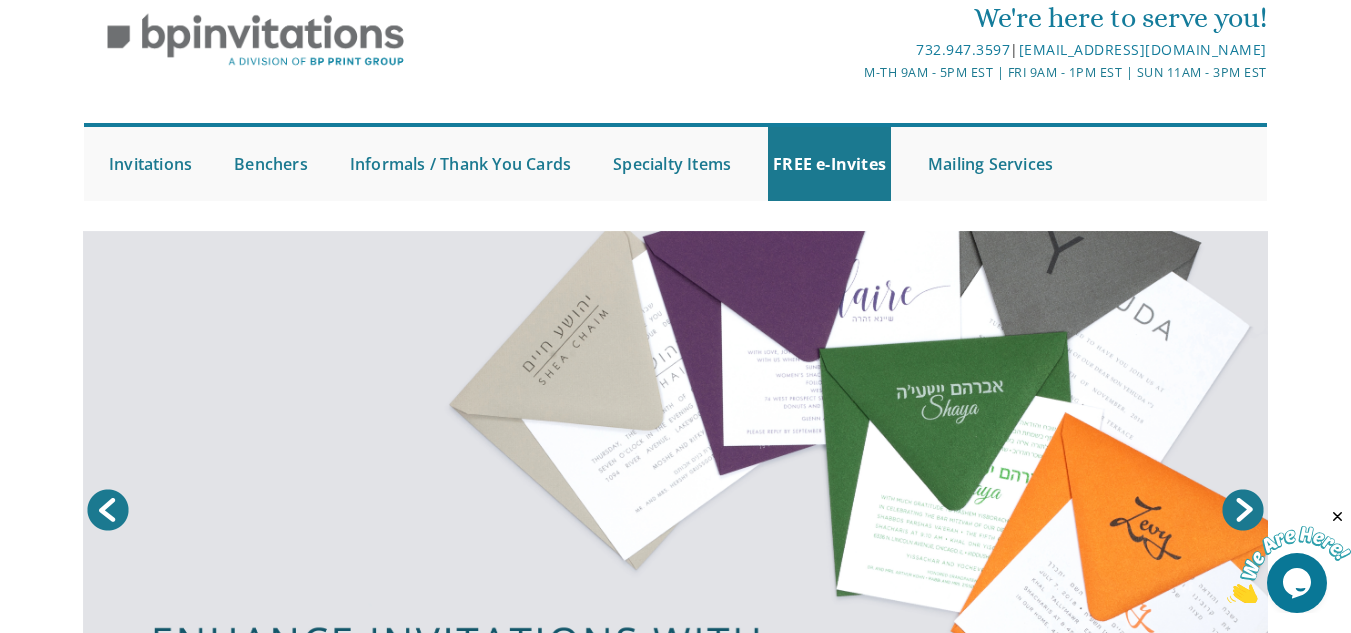 click on "My Cart
Total:
View Cart   Item(s)
Submit
My Cart
Total:
View Cart   Item(s)
Login / Register" at bounding box center [675, 241] 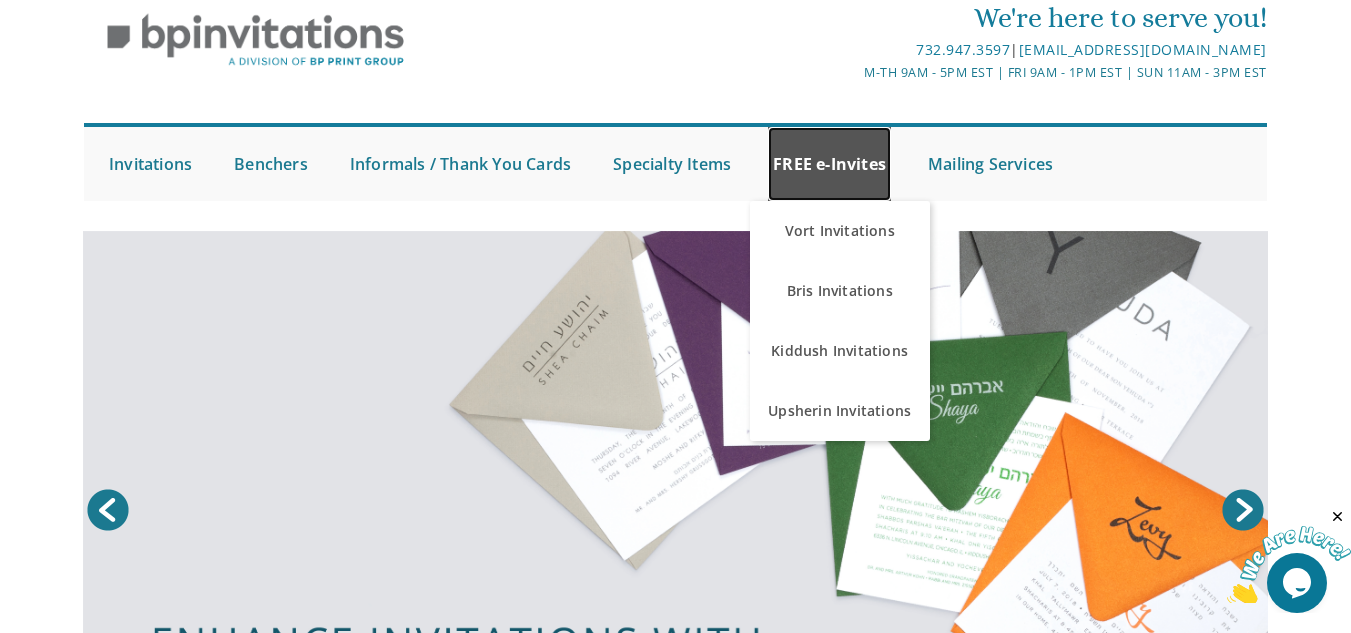 click on "FREE e-Invites" at bounding box center [829, 164] 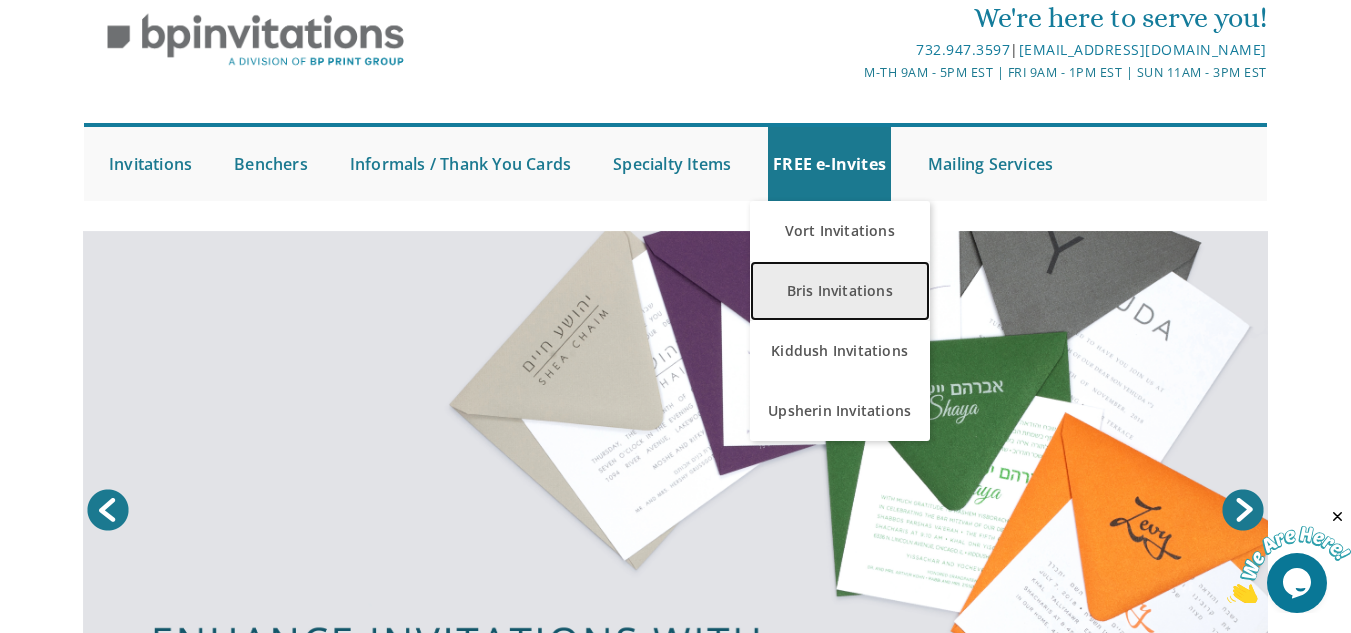 click on "Bris Invitations" at bounding box center (840, 291) 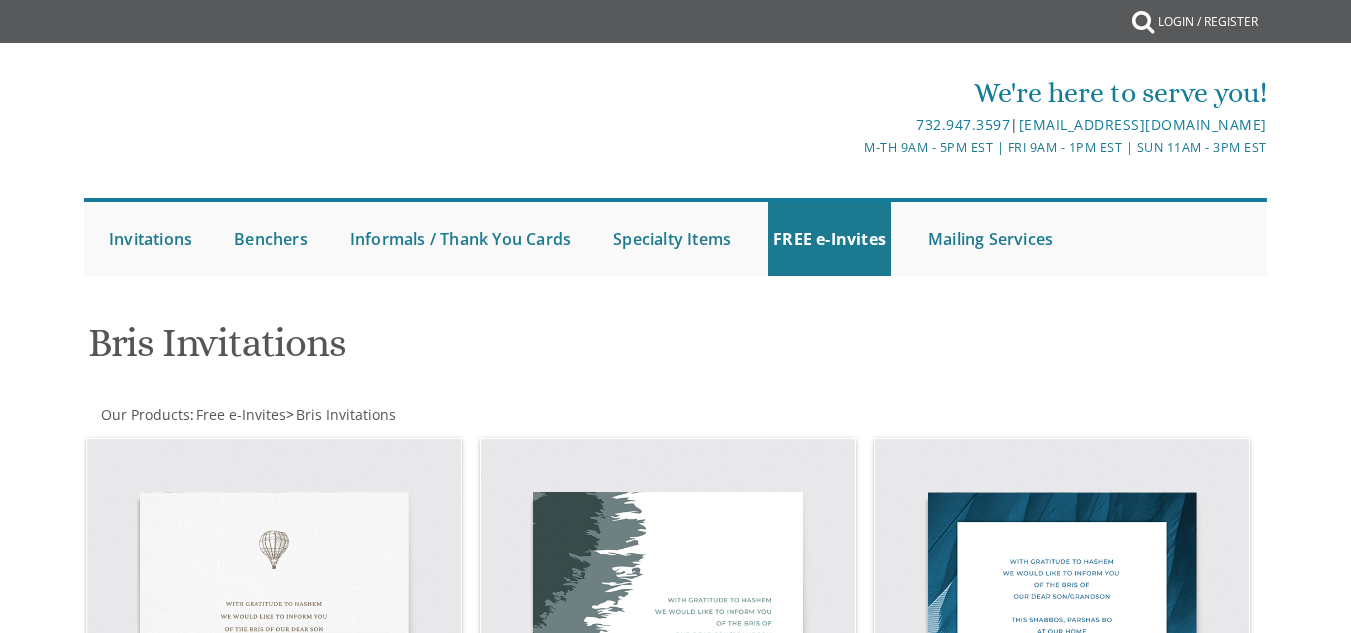 scroll, scrollTop: 0, scrollLeft: 0, axis: both 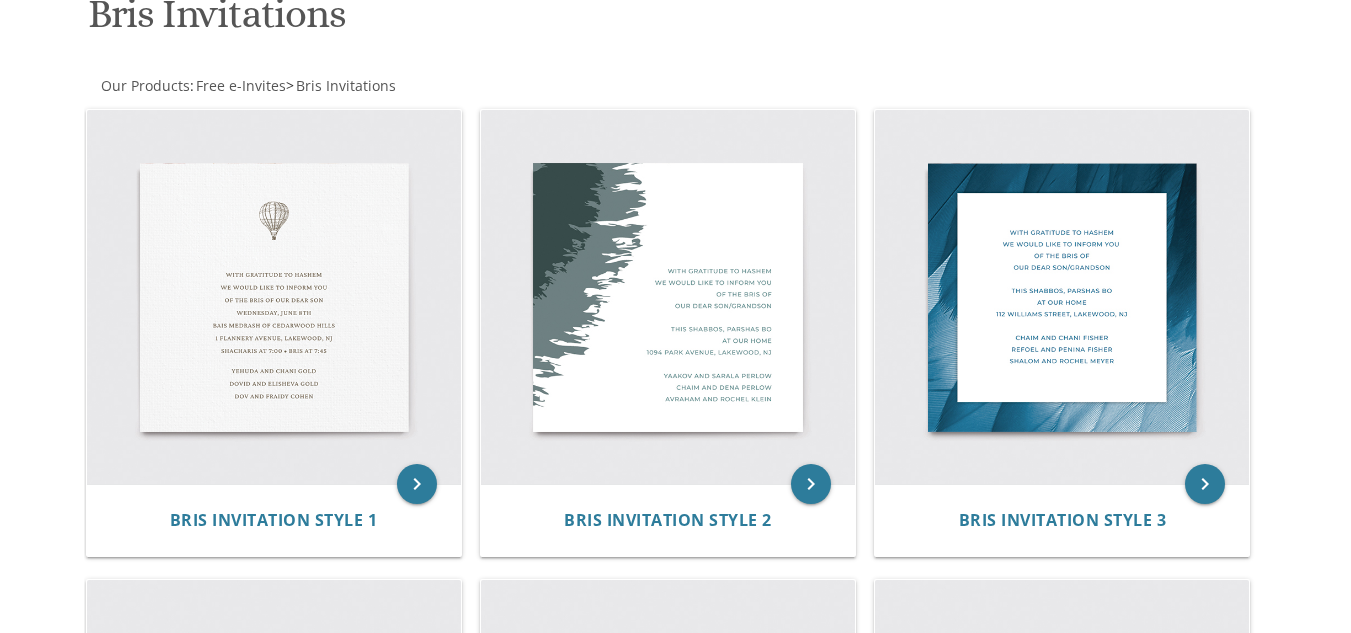 click on "My Cart
Total:
View Cart   Item(s)
Submit
My Cart
Total:
View Cart   Item(s)
Login / Register" at bounding box center (675, -13) 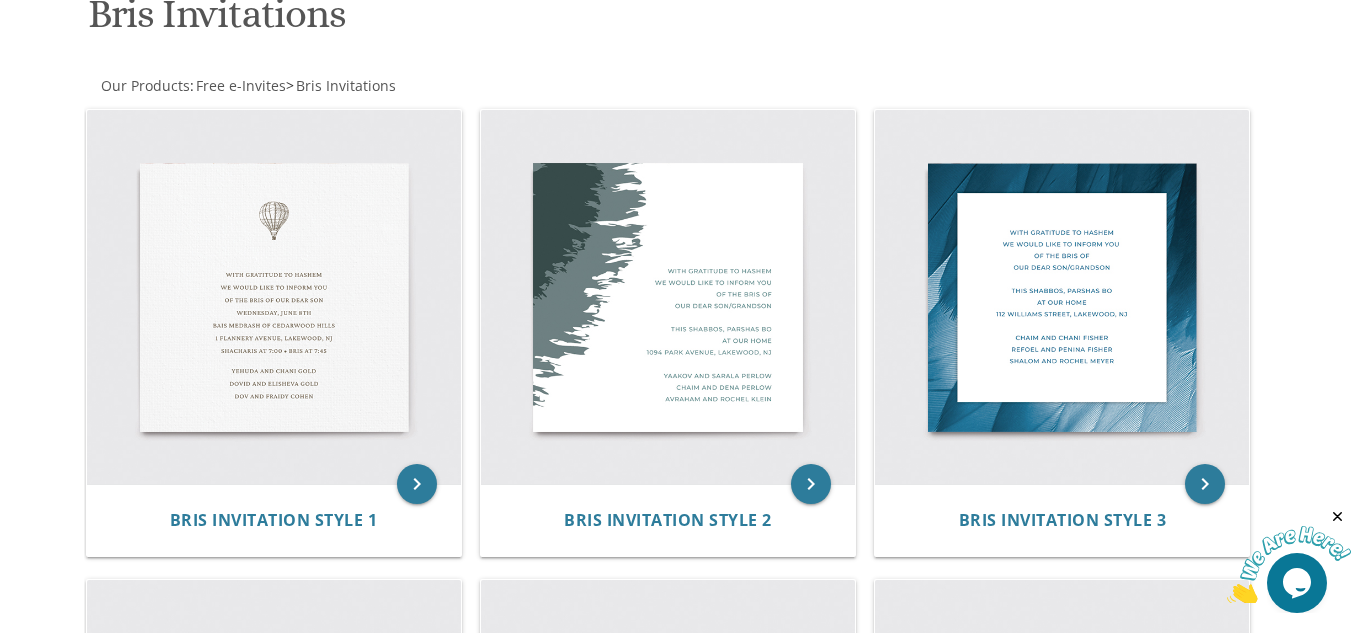 scroll, scrollTop: 0, scrollLeft: 0, axis: both 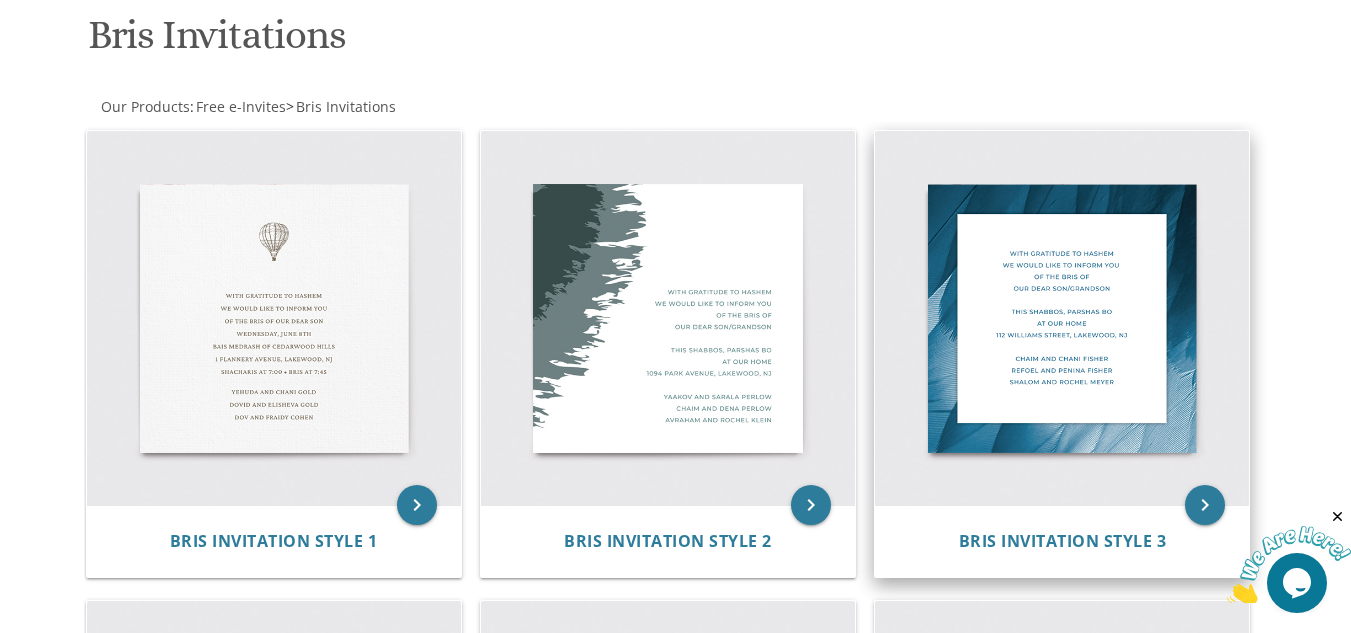 click at bounding box center (1062, 318) 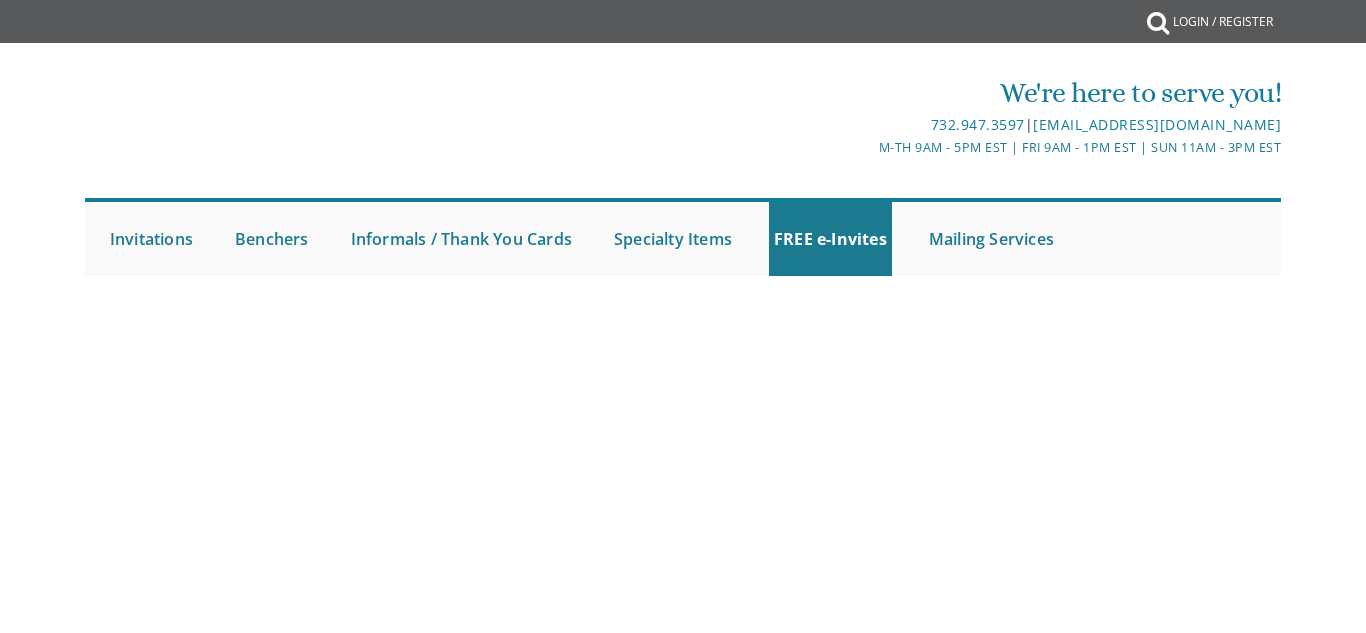 scroll, scrollTop: 0, scrollLeft: 0, axis: both 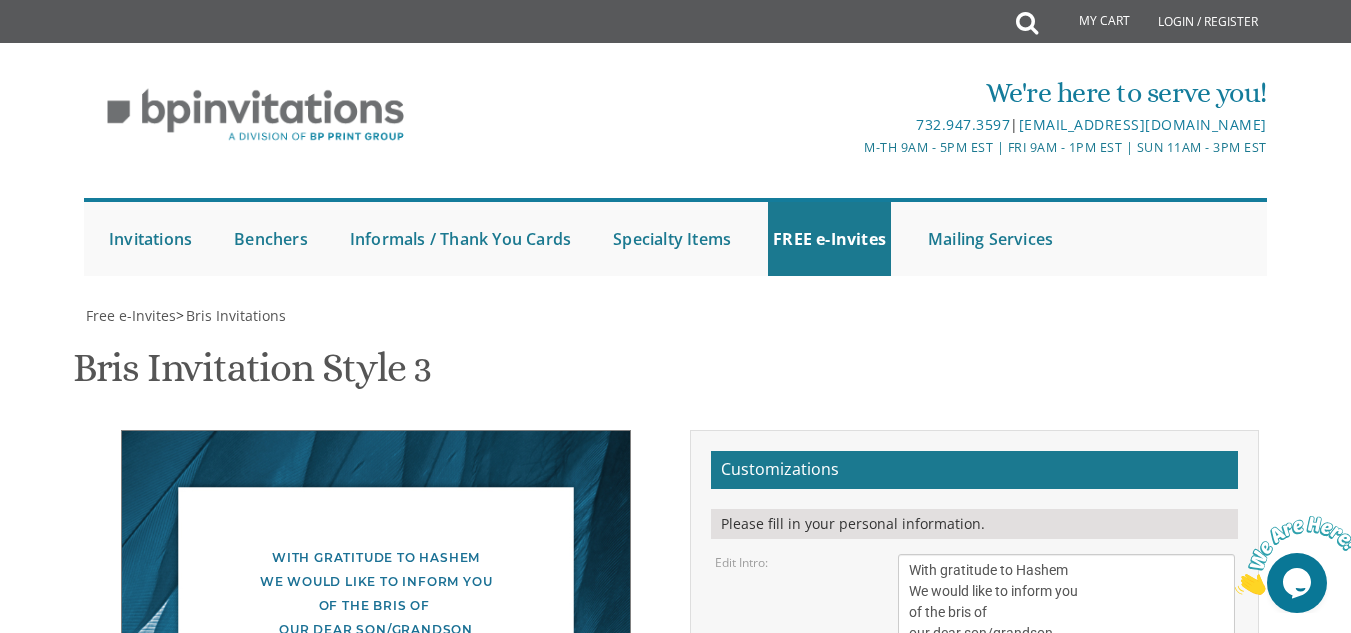 click on "Chaim and Chani Fisher
Refoel and Penina Fisher
Shalom and Rochel Meyer" at bounding box center [1066, 802] 